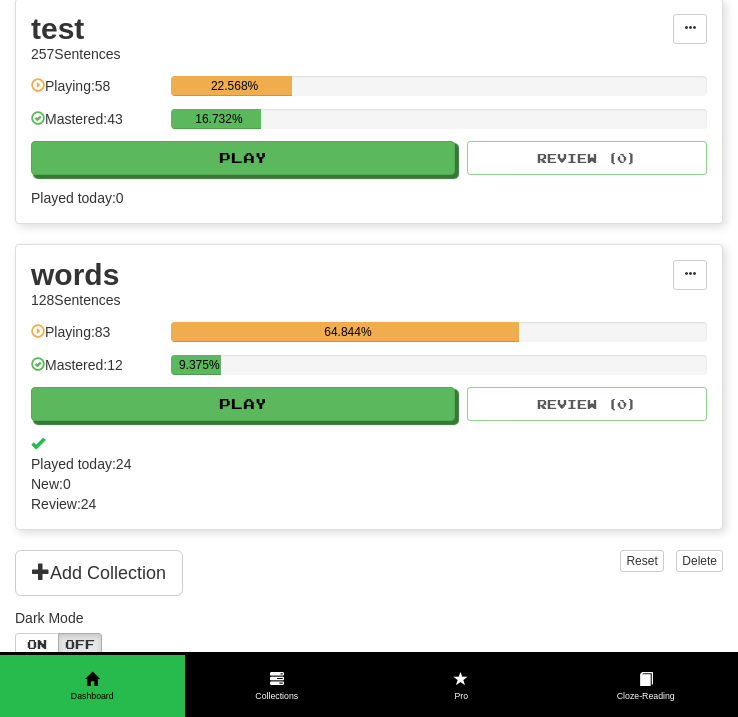 scroll, scrollTop: 3391, scrollLeft: 0, axis: vertical 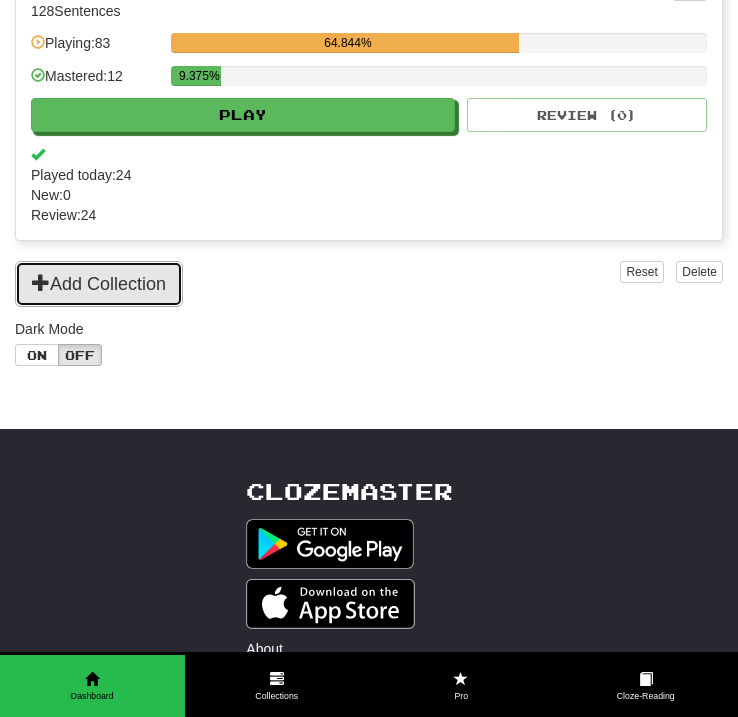 click on "Add Collection" at bounding box center [99, 284] 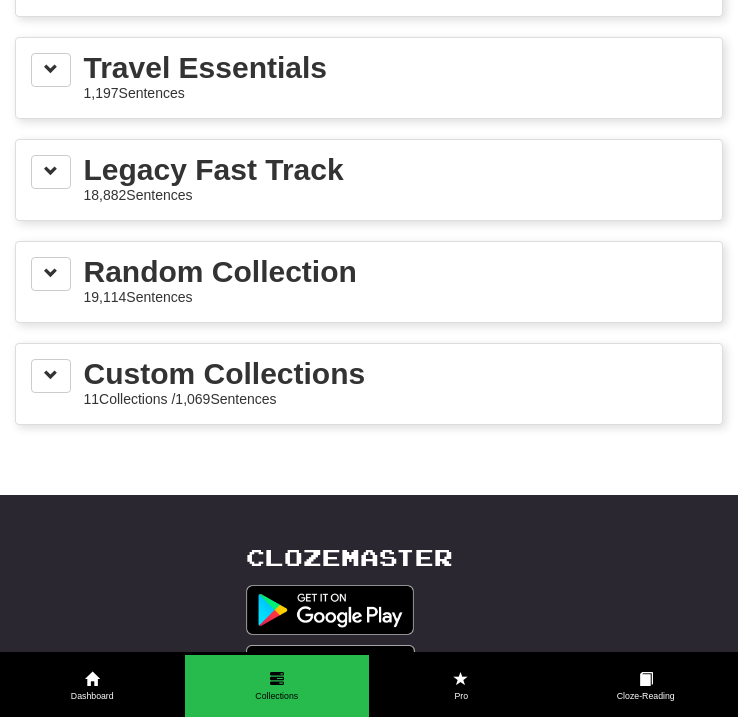 scroll, scrollTop: 3147, scrollLeft: 0, axis: vertical 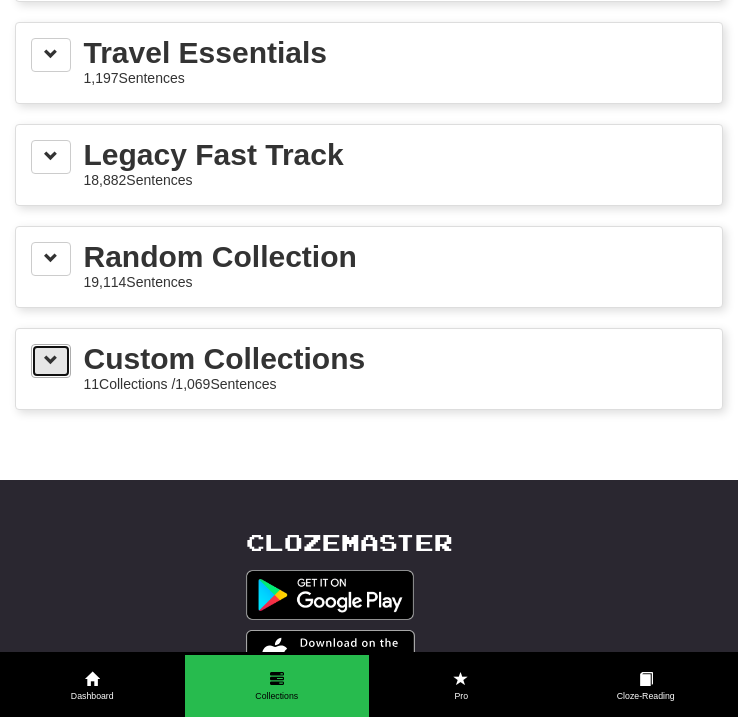 click at bounding box center [51, 360] 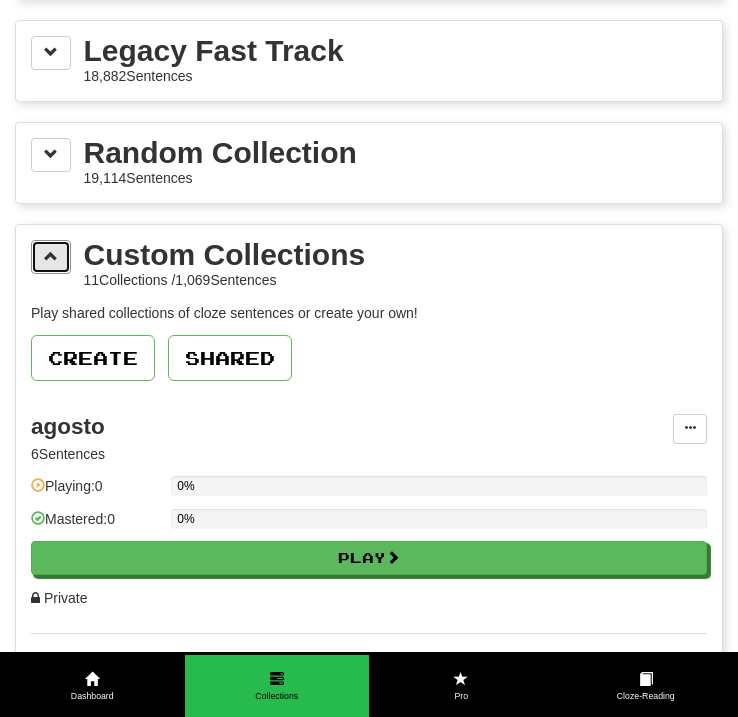 scroll, scrollTop: 3256, scrollLeft: 0, axis: vertical 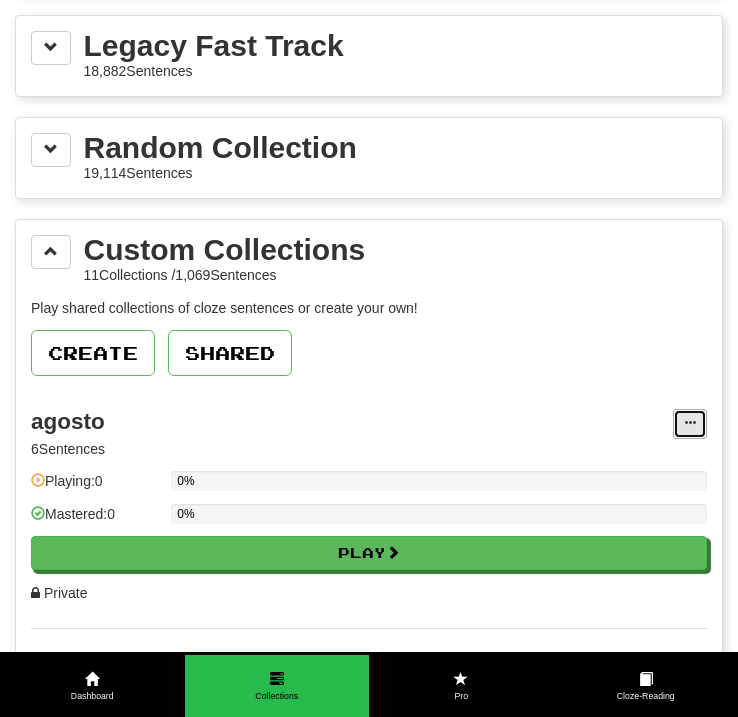 click at bounding box center (690, 424) 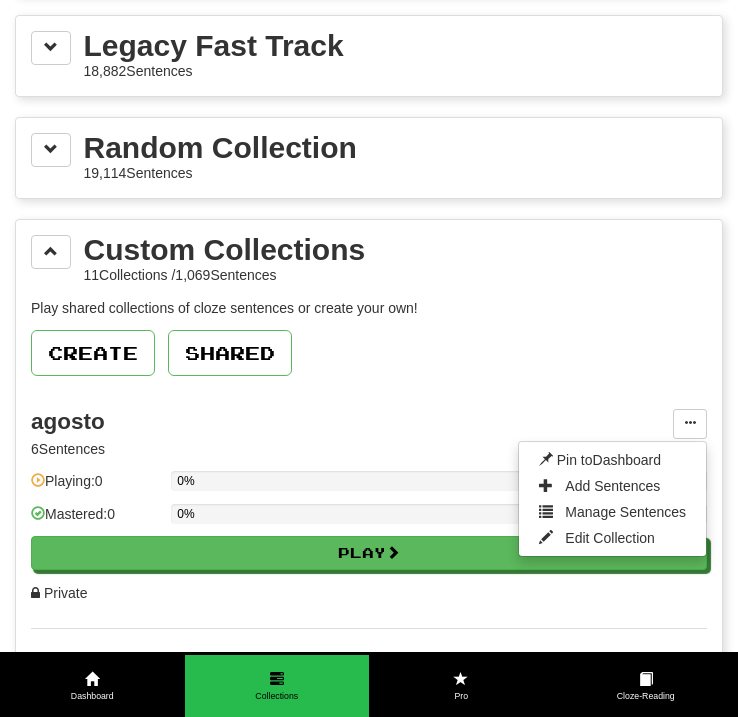 click on "Pin to  Dashboard Add Sentences Manage Sentences Edit Collection" at bounding box center [612, 499] 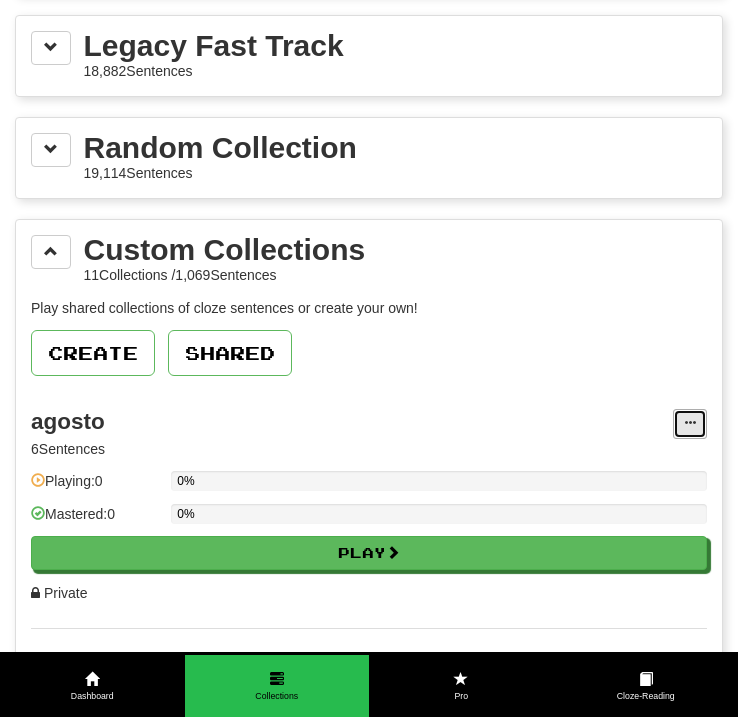 click at bounding box center [690, 423] 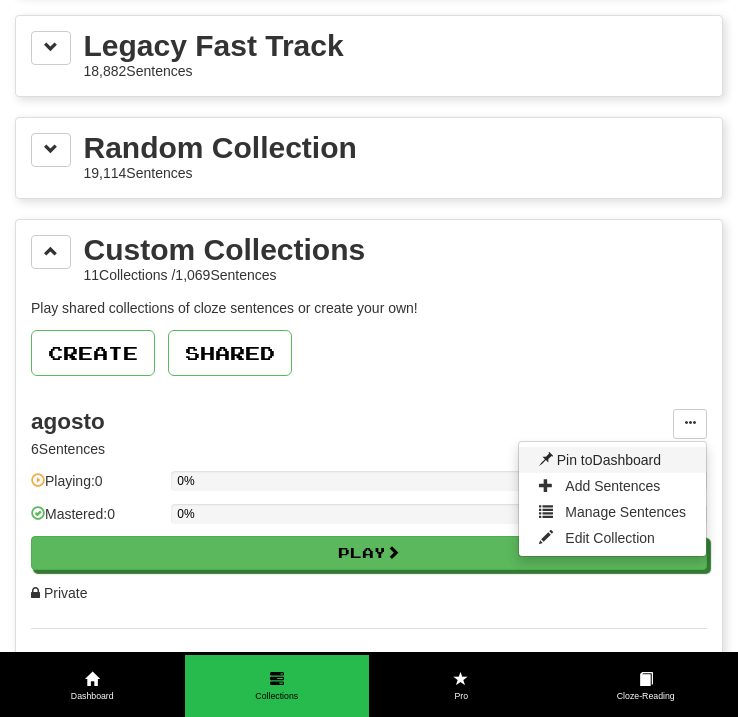 click on "Pin to  Dashboard" at bounding box center [612, 460] 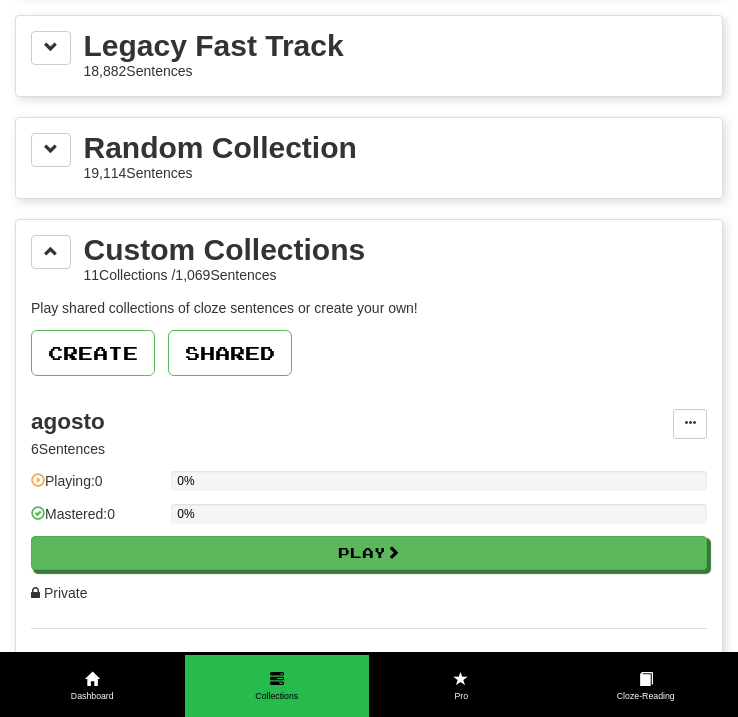 scroll, scrollTop: 3248, scrollLeft: 0, axis: vertical 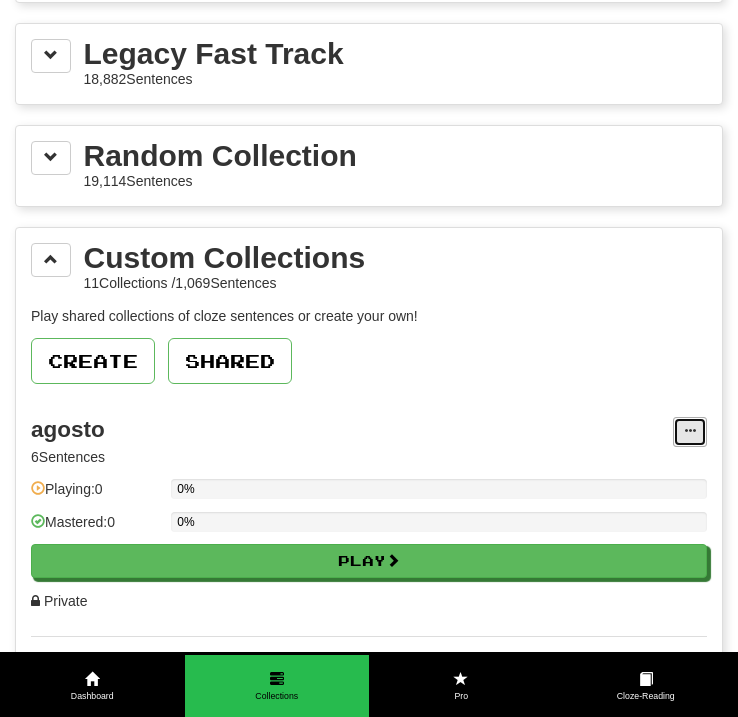 click at bounding box center [690, 431] 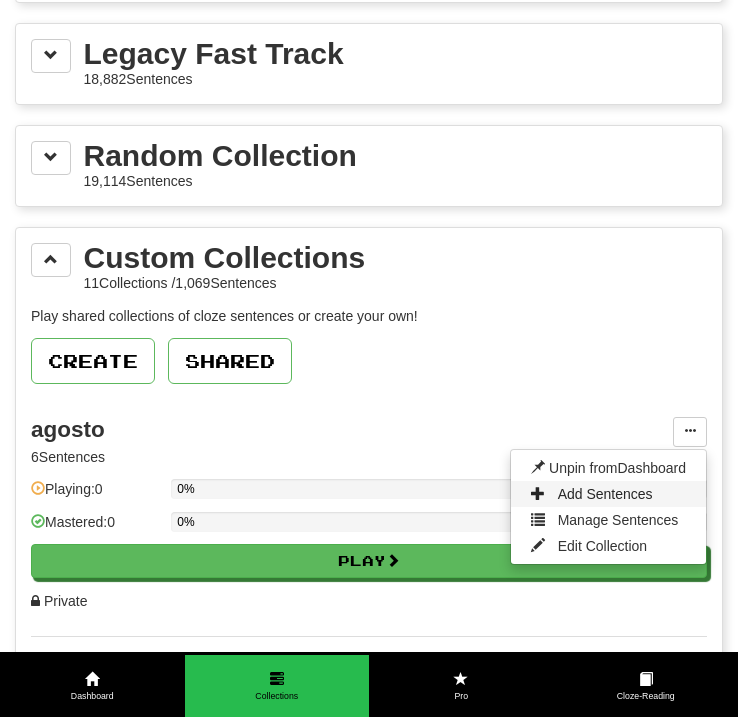 click on "Add Sentences" at bounding box center [605, 494] 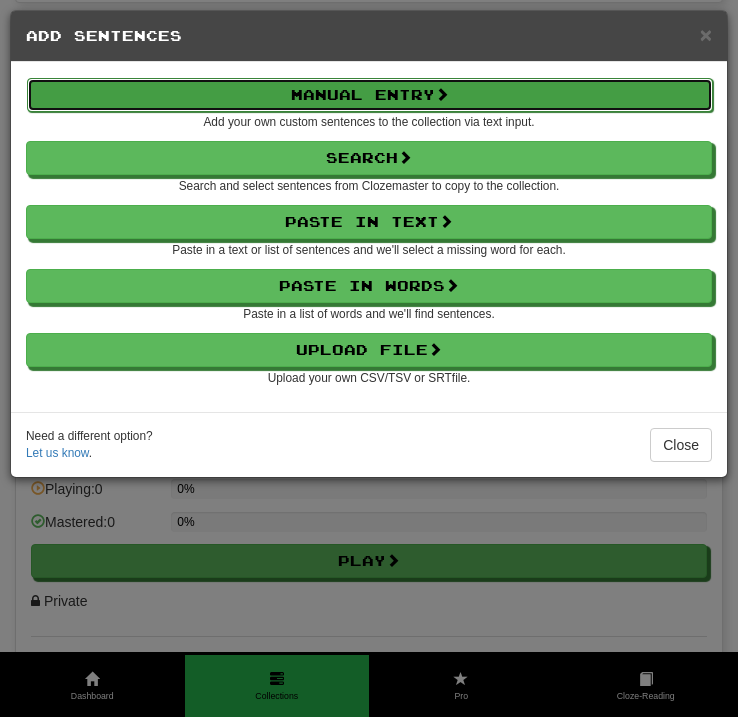click on "Manual Entry" at bounding box center [370, 95] 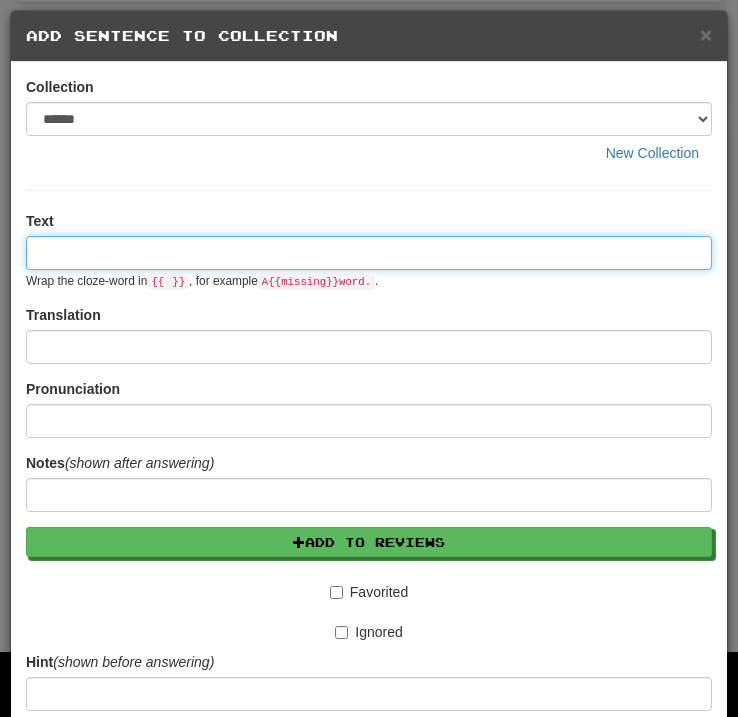 paste on "**********" 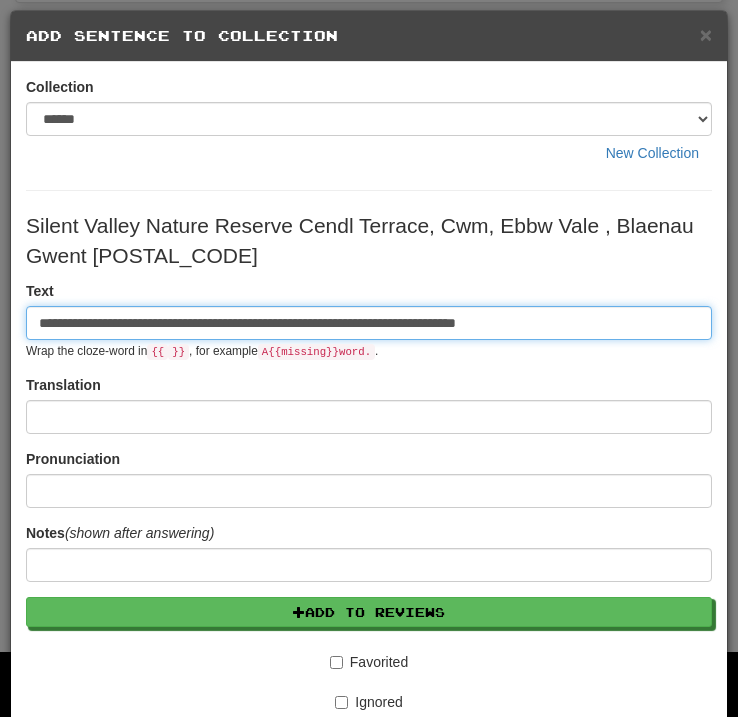 drag, startPoint x: 624, startPoint y: 323, endPoint x: 8, endPoint y: 322, distance: 616.0008 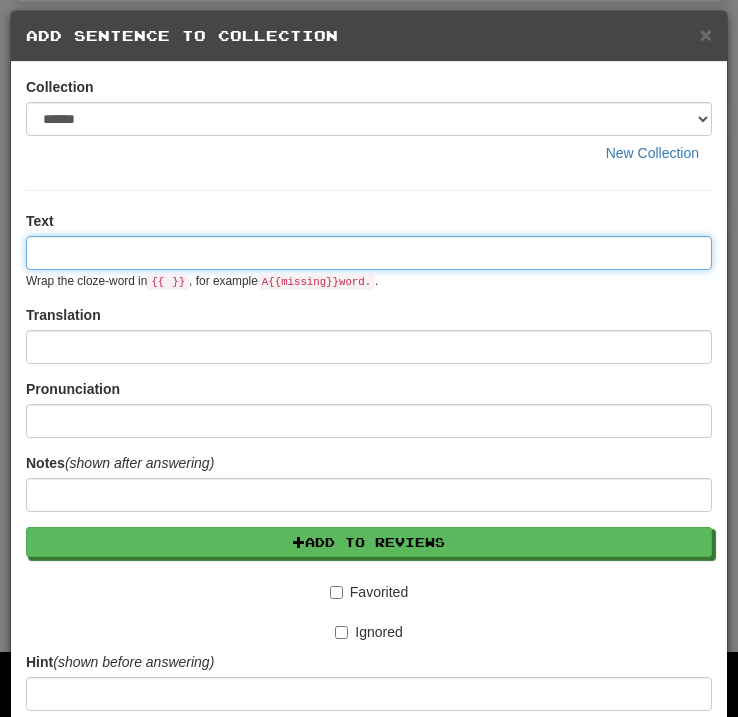 paste on "**********" 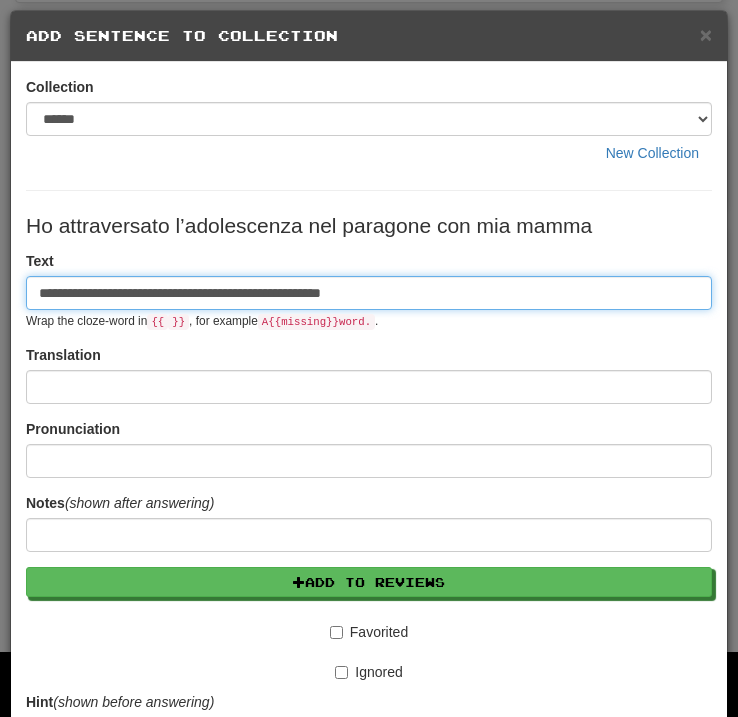 click on "**********" at bounding box center (369, 293) 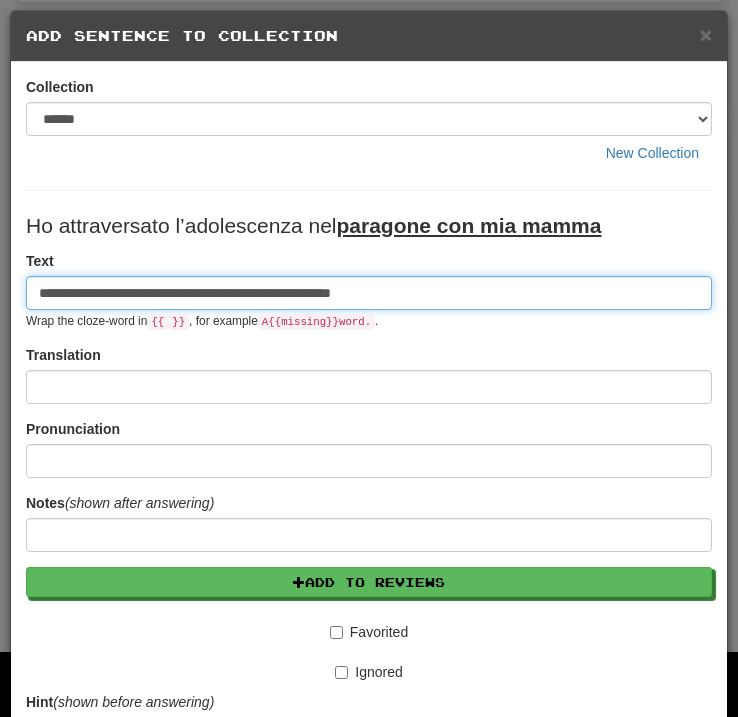 click on "**********" at bounding box center (369, 293) 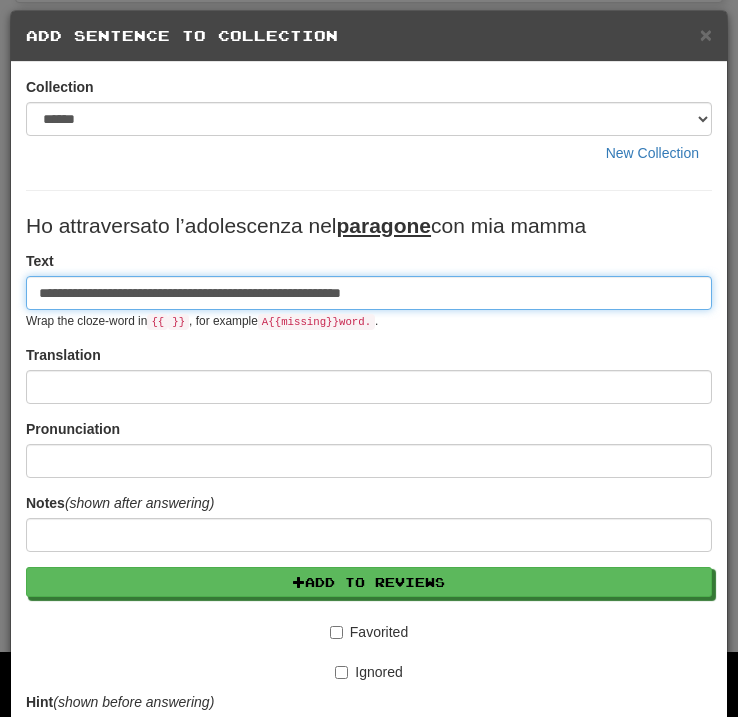 type on "**********" 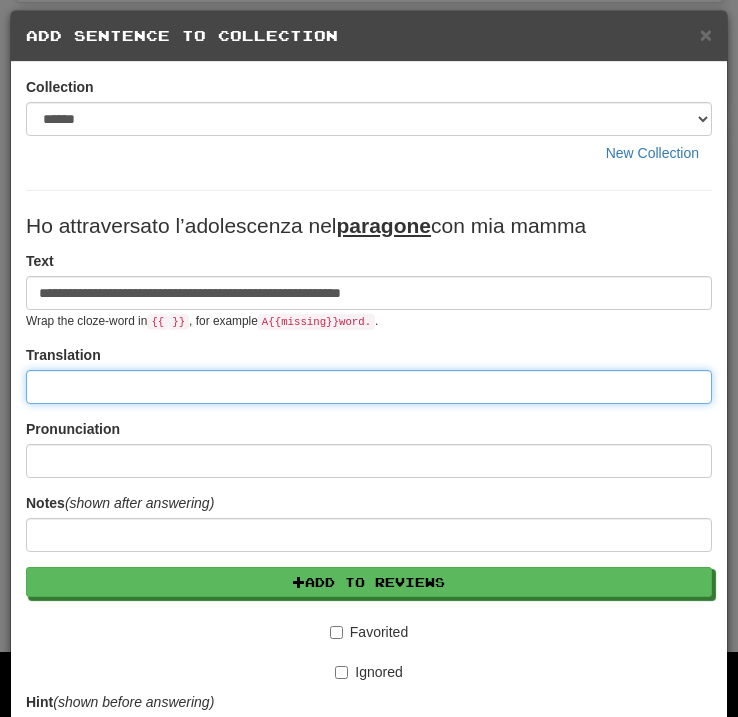 click at bounding box center [369, 387] 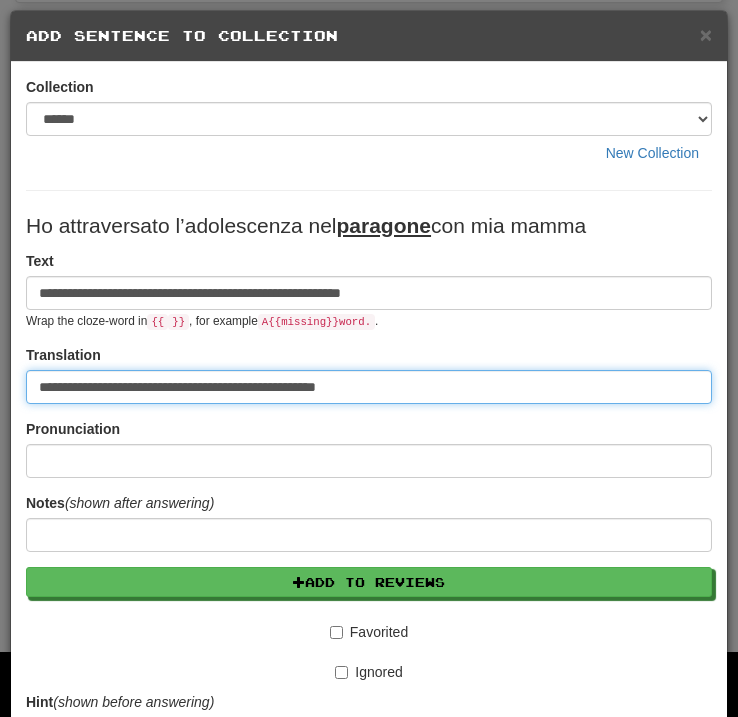 scroll, scrollTop: 260, scrollLeft: 0, axis: vertical 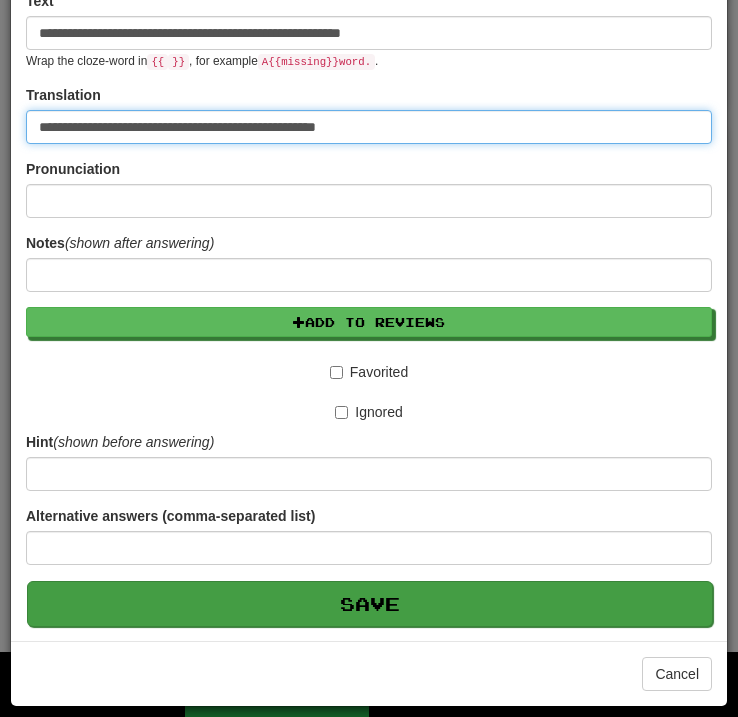 type on "**********" 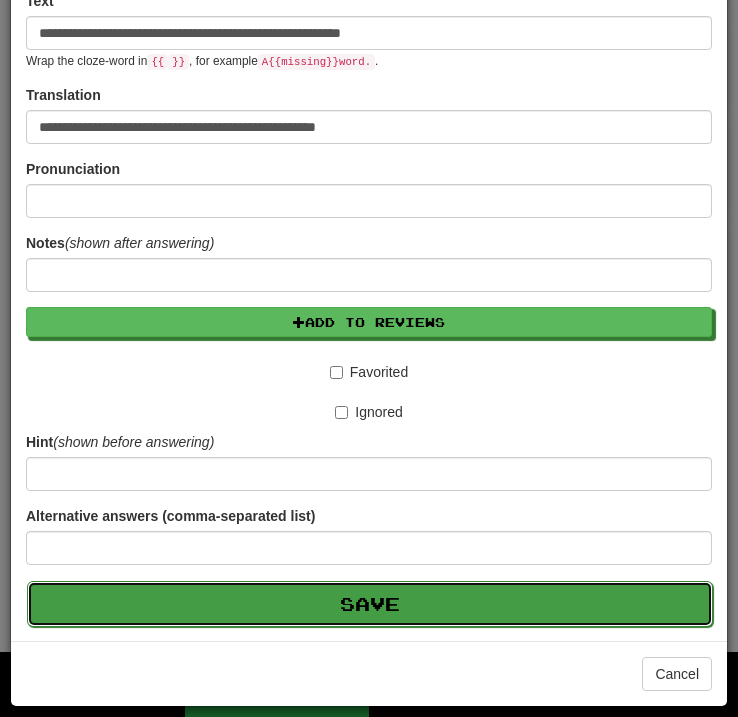 click on "Save" at bounding box center [370, 604] 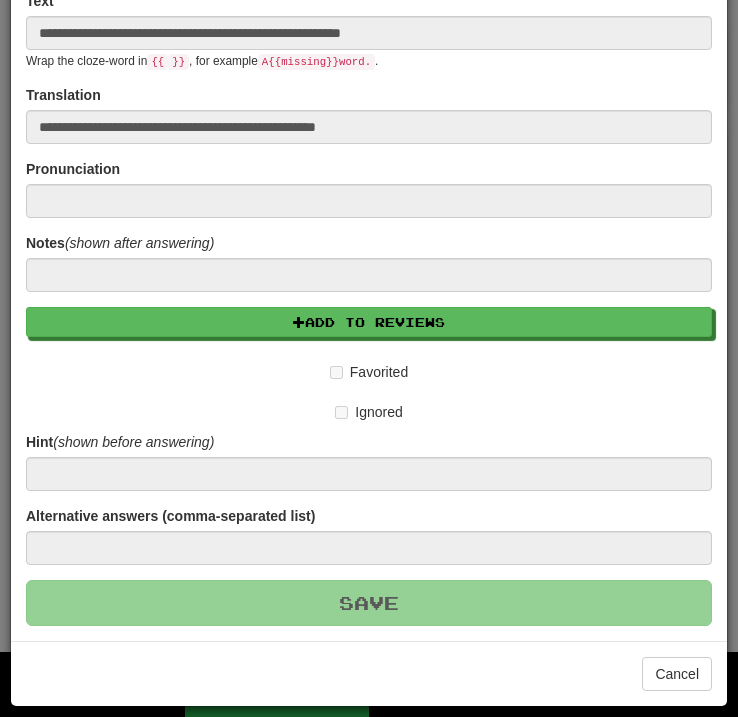 type 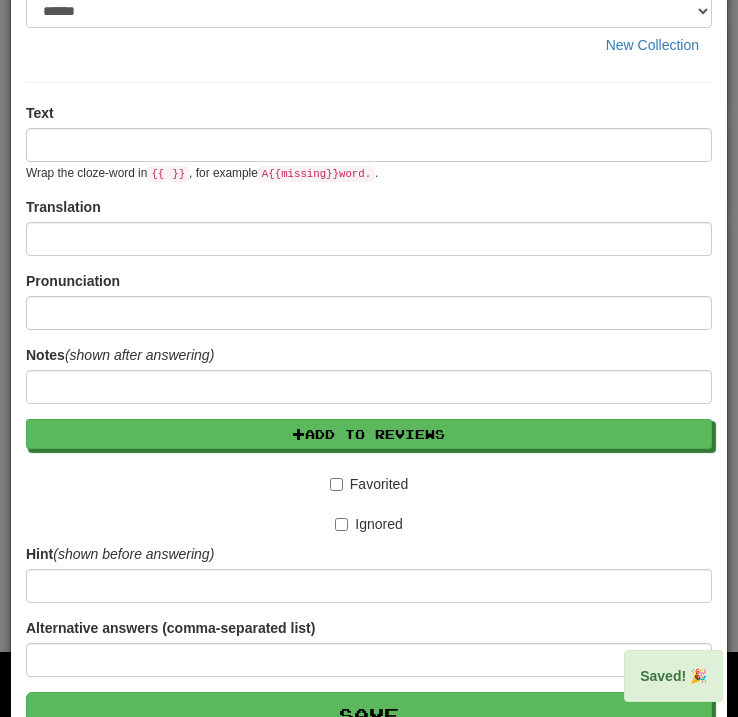 scroll, scrollTop: 0, scrollLeft: 0, axis: both 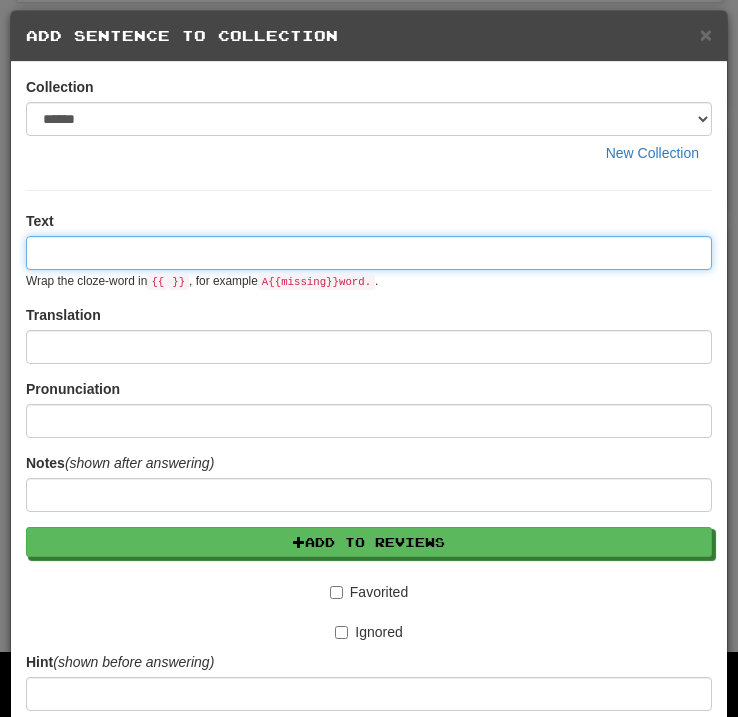paste on "**********" 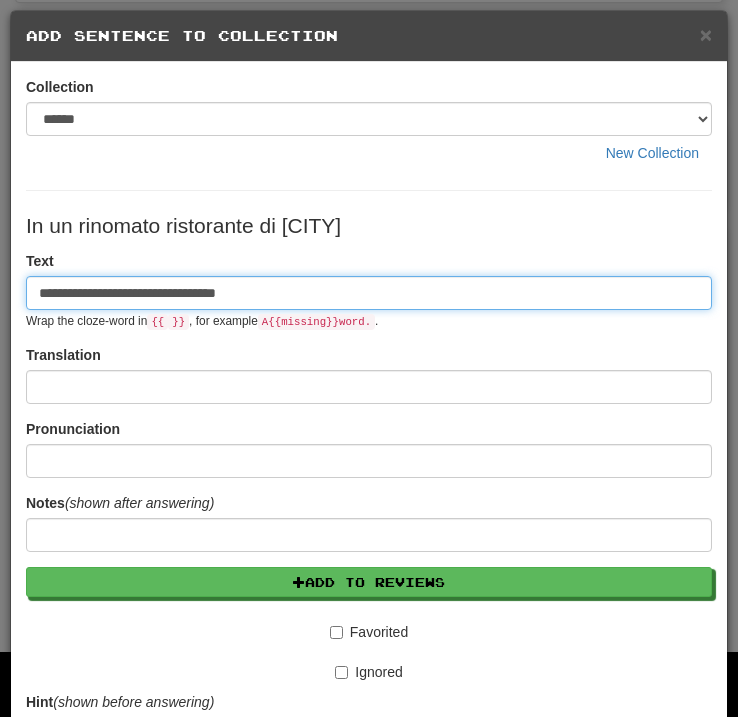 click on "**********" at bounding box center (369, 293) 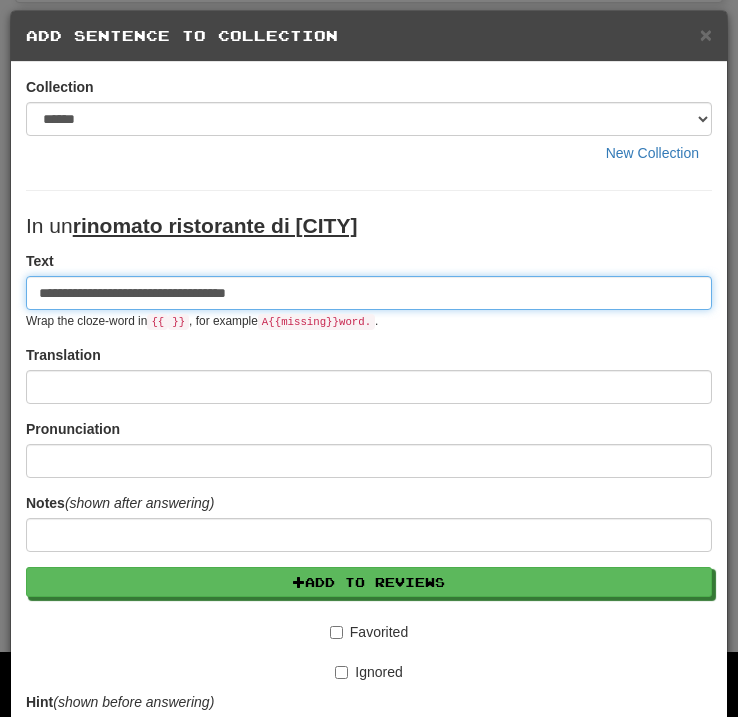 click on "**********" at bounding box center (369, 293) 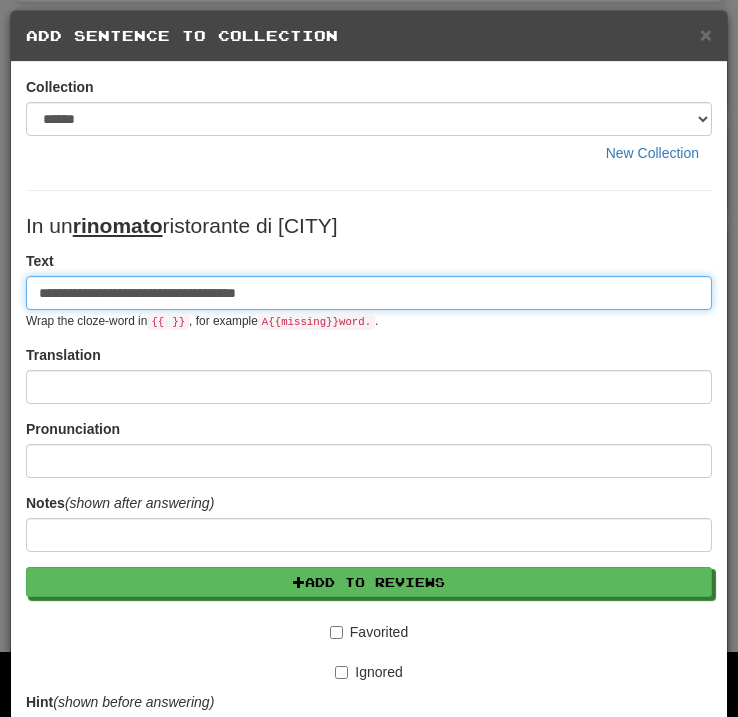 type on "**********" 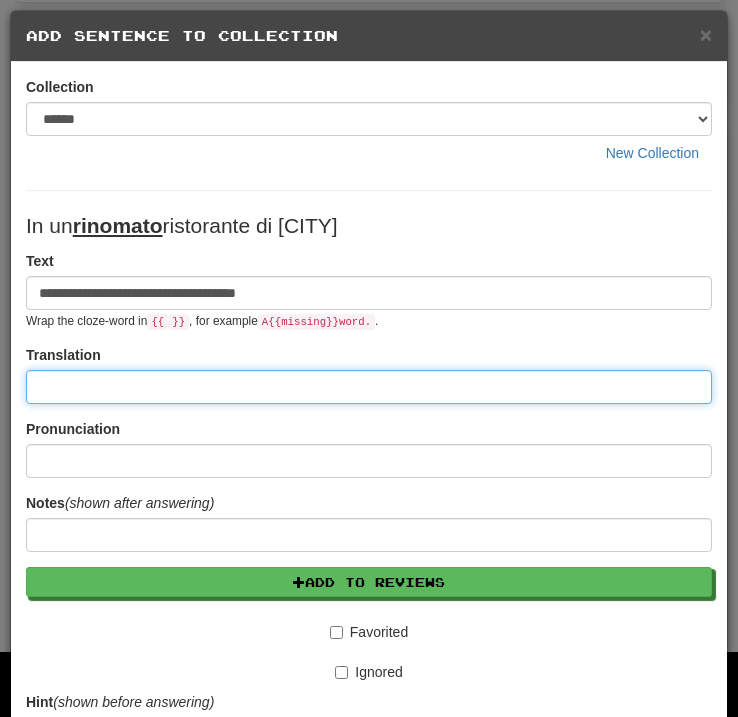click at bounding box center (369, 387) 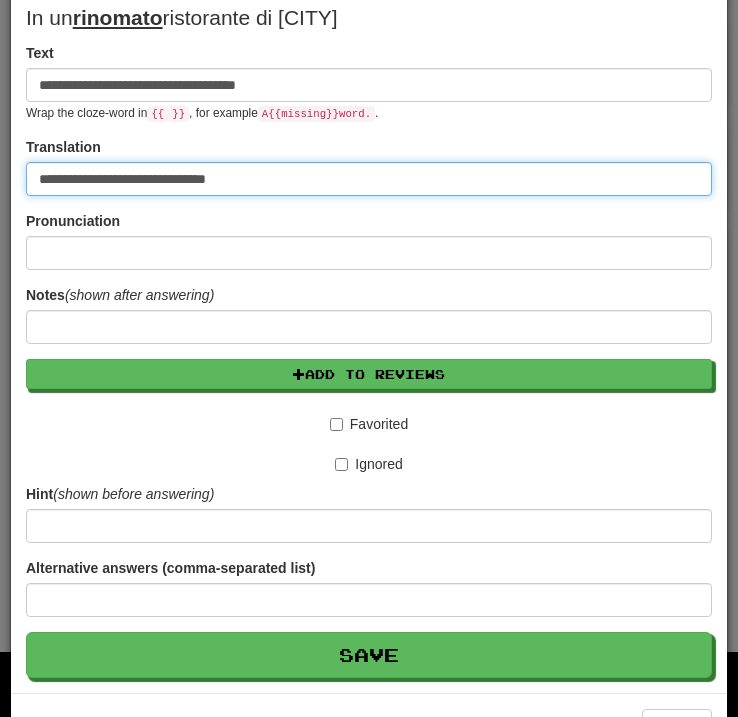 scroll, scrollTop: 260, scrollLeft: 0, axis: vertical 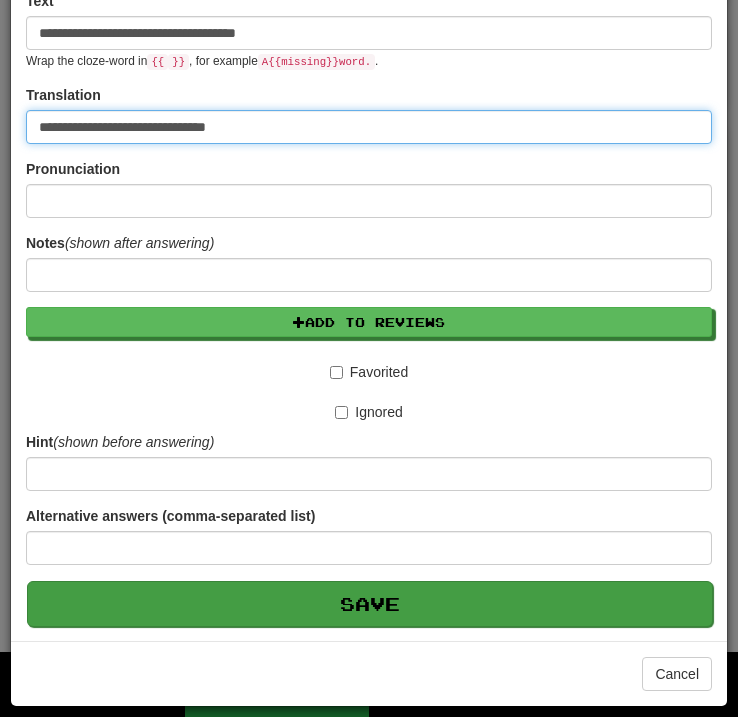 type on "**********" 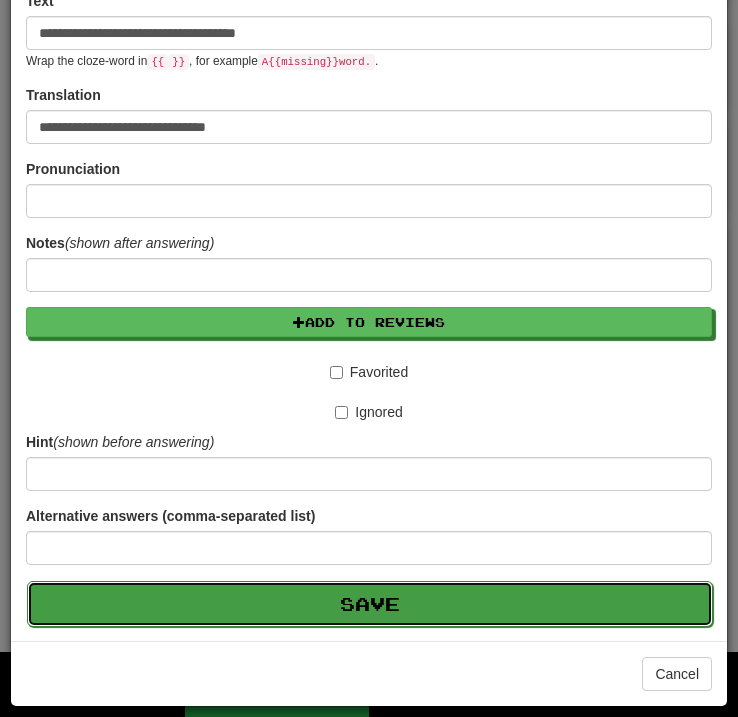 click on "Save" at bounding box center (370, 604) 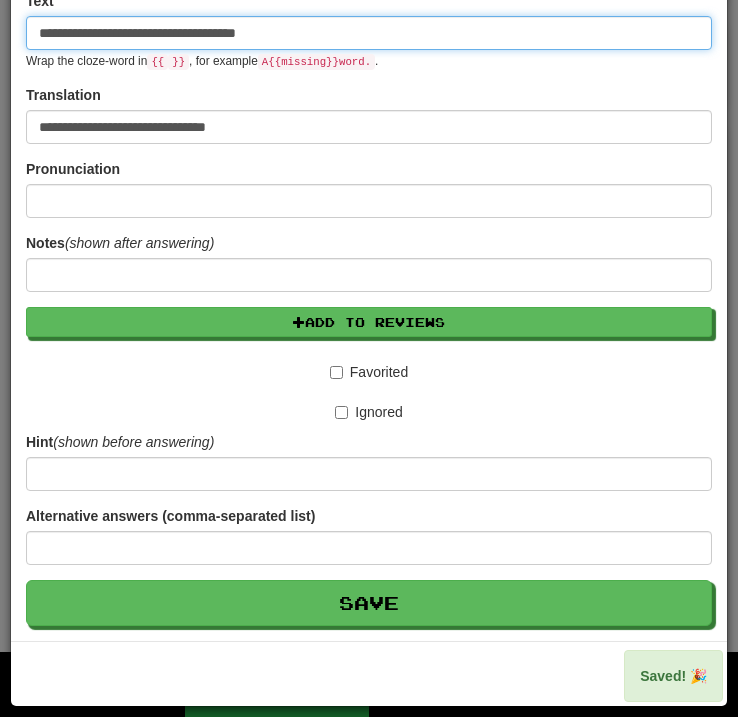 type 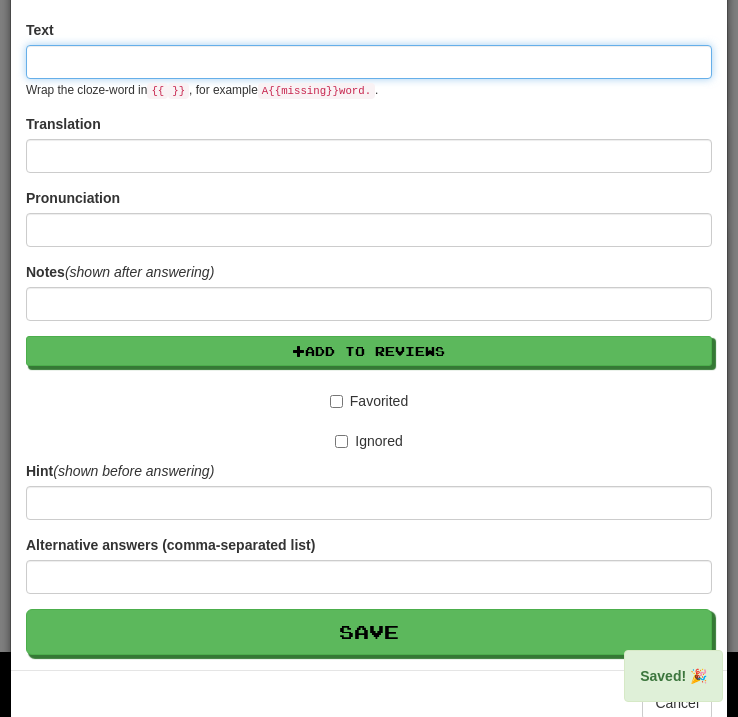 scroll, scrollTop: 0, scrollLeft: 0, axis: both 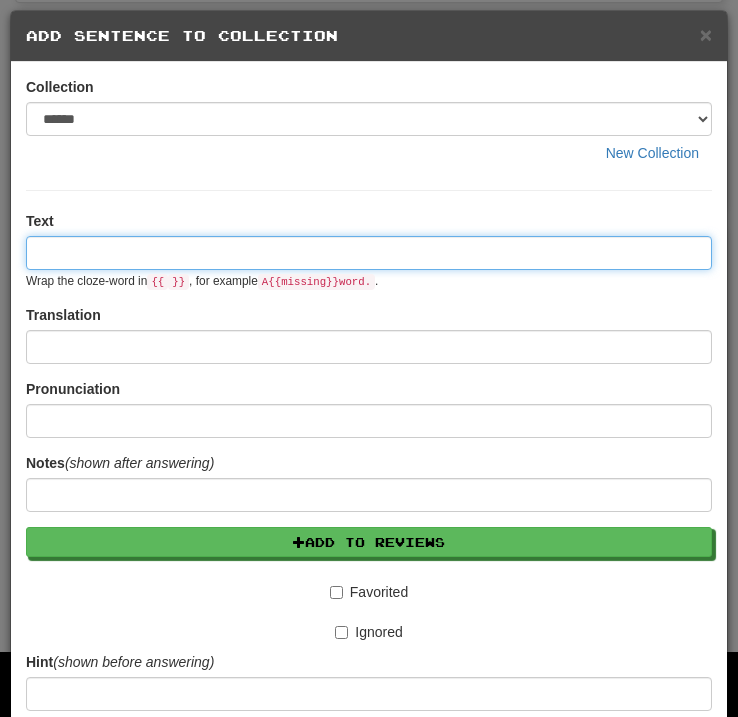 paste on "**********" 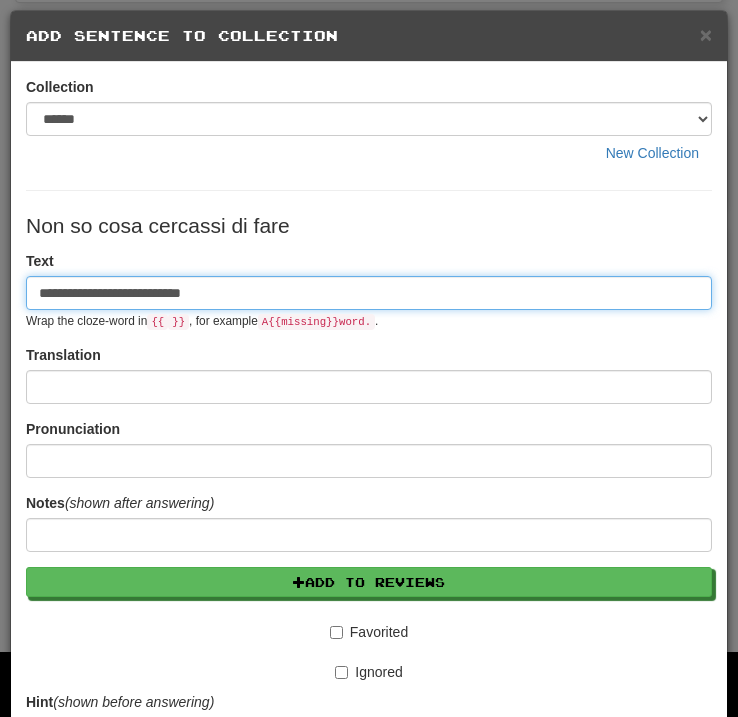 type on "**********" 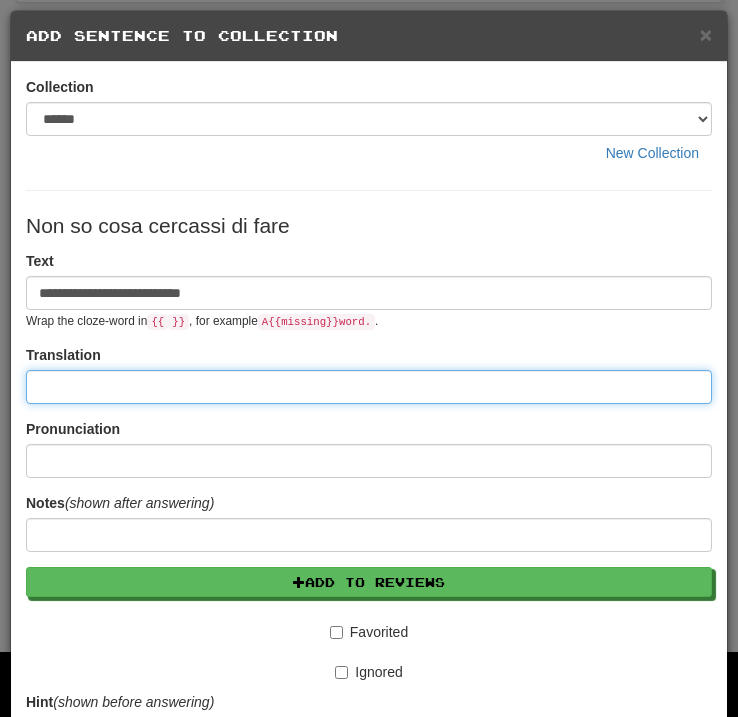 click at bounding box center (369, 387) 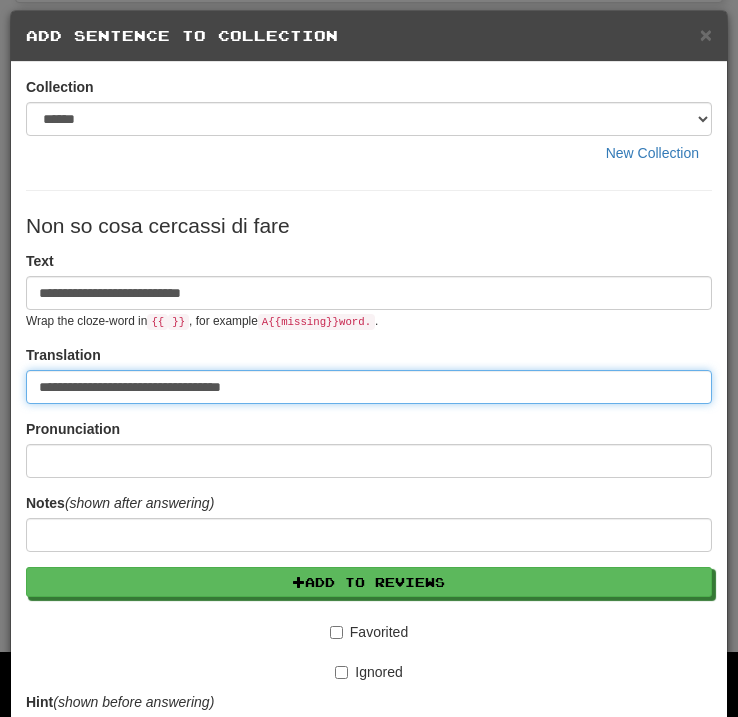 type on "**********" 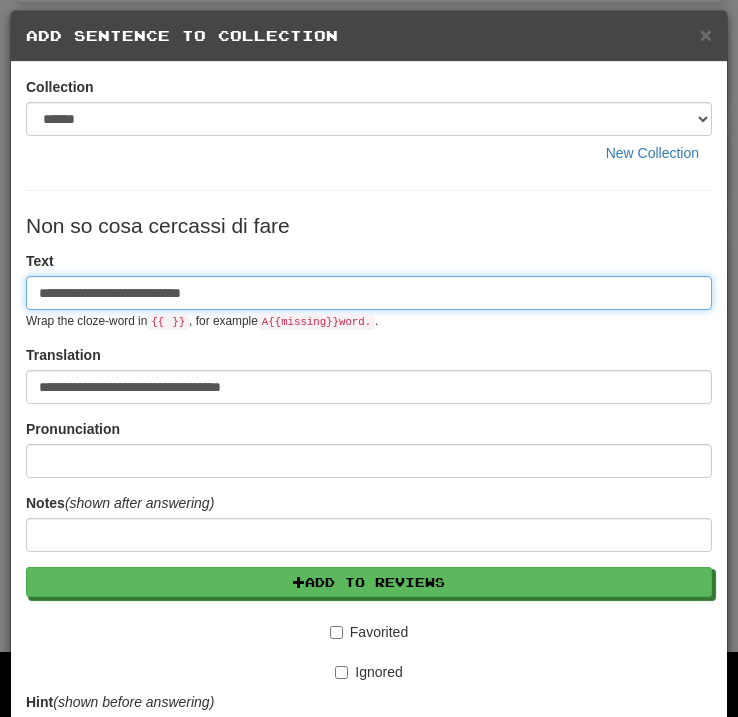 click on "**********" at bounding box center (369, 293) 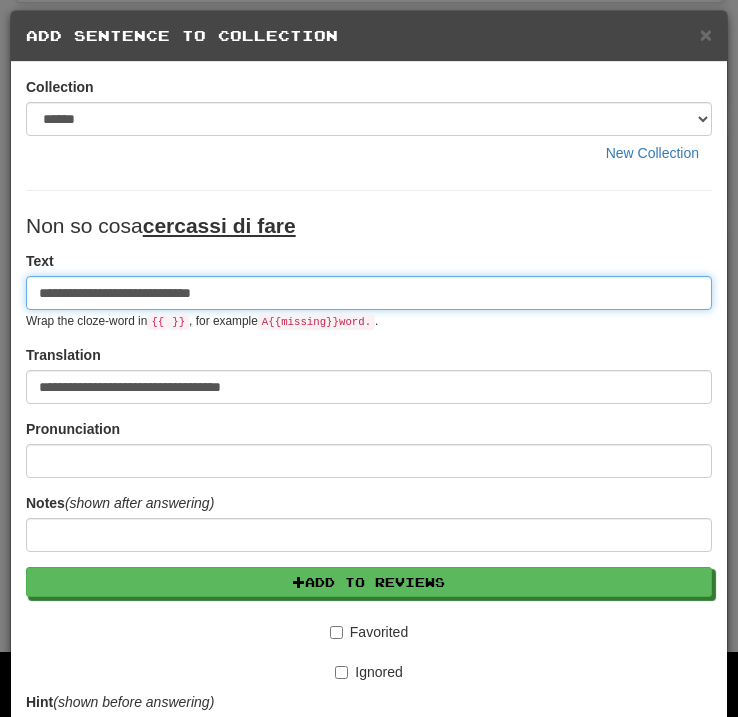 click on "**********" at bounding box center [369, 293] 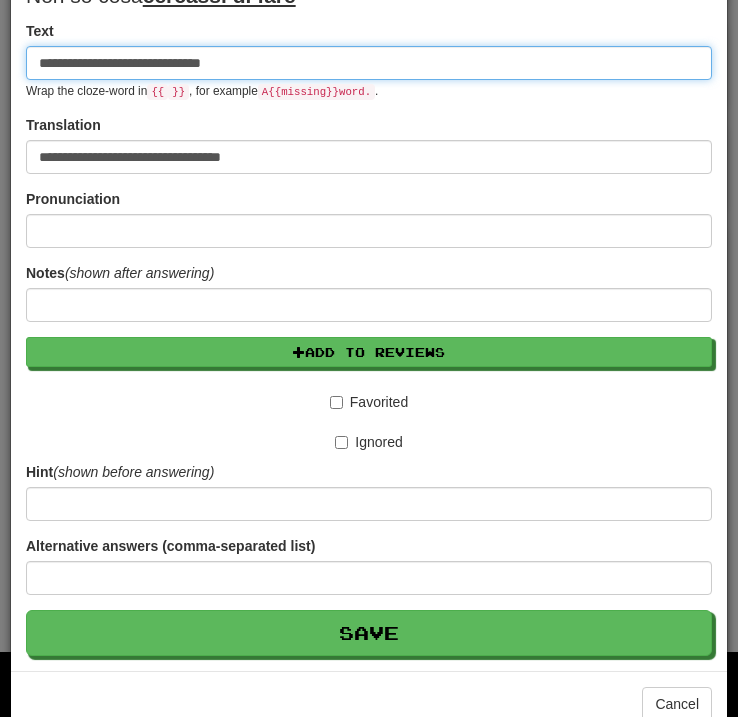 scroll, scrollTop: 260, scrollLeft: 0, axis: vertical 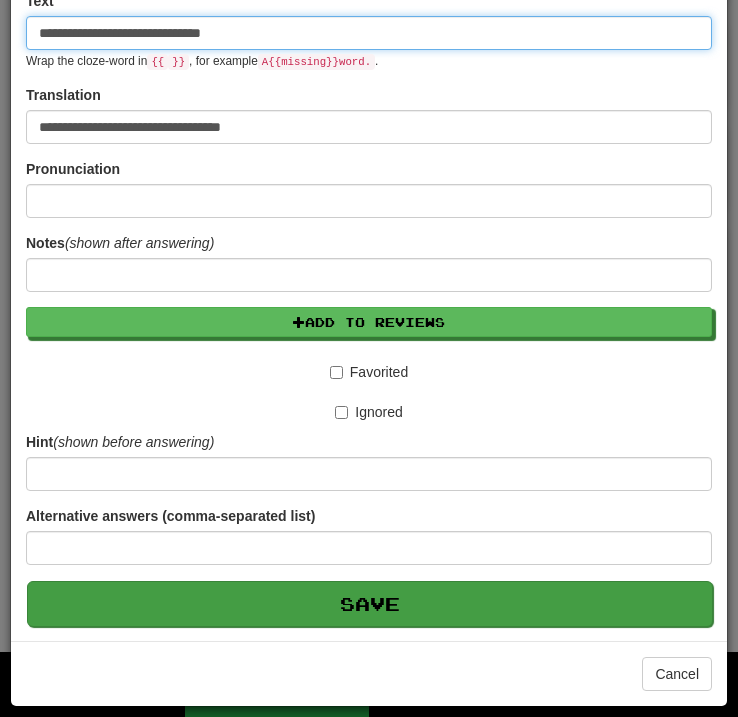 type on "**********" 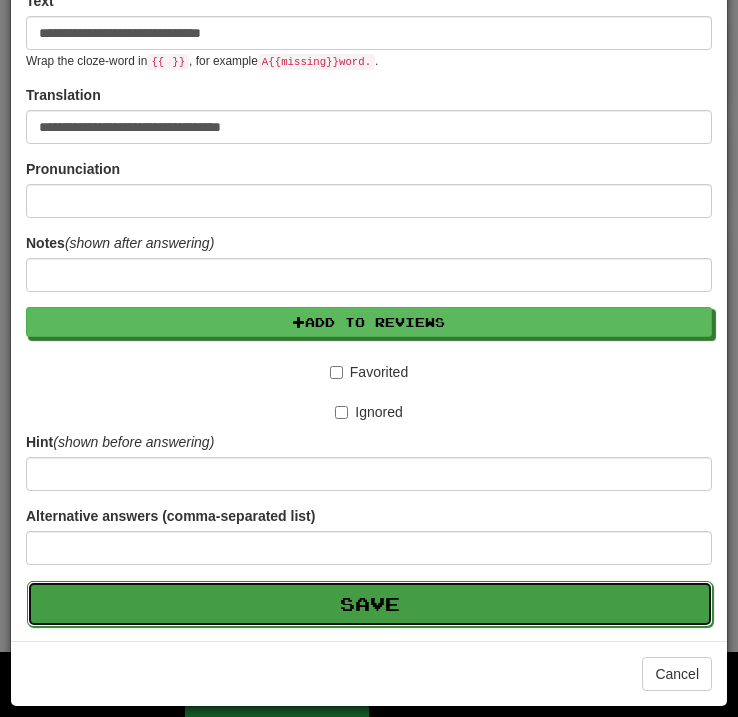 click on "Save" at bounding box center (370, 604) 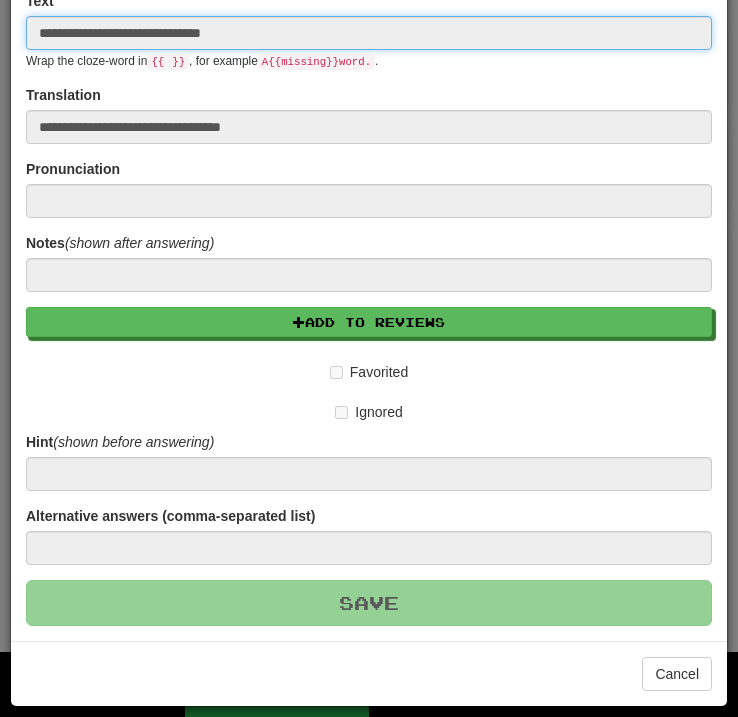 type 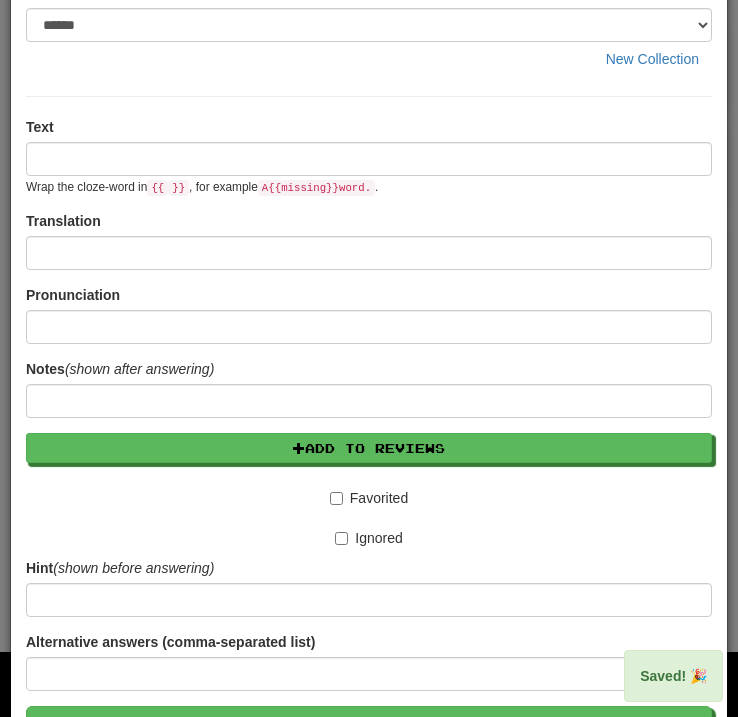 scroll, scrollTop: 0, scrollLeft: 0, axis: both 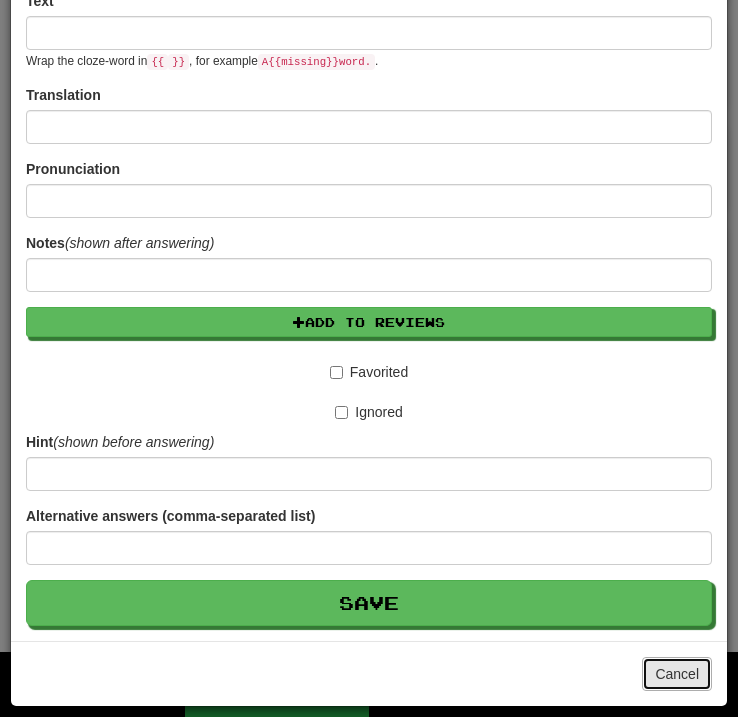 click on "Cancel" at bounding box center (677, 674) 